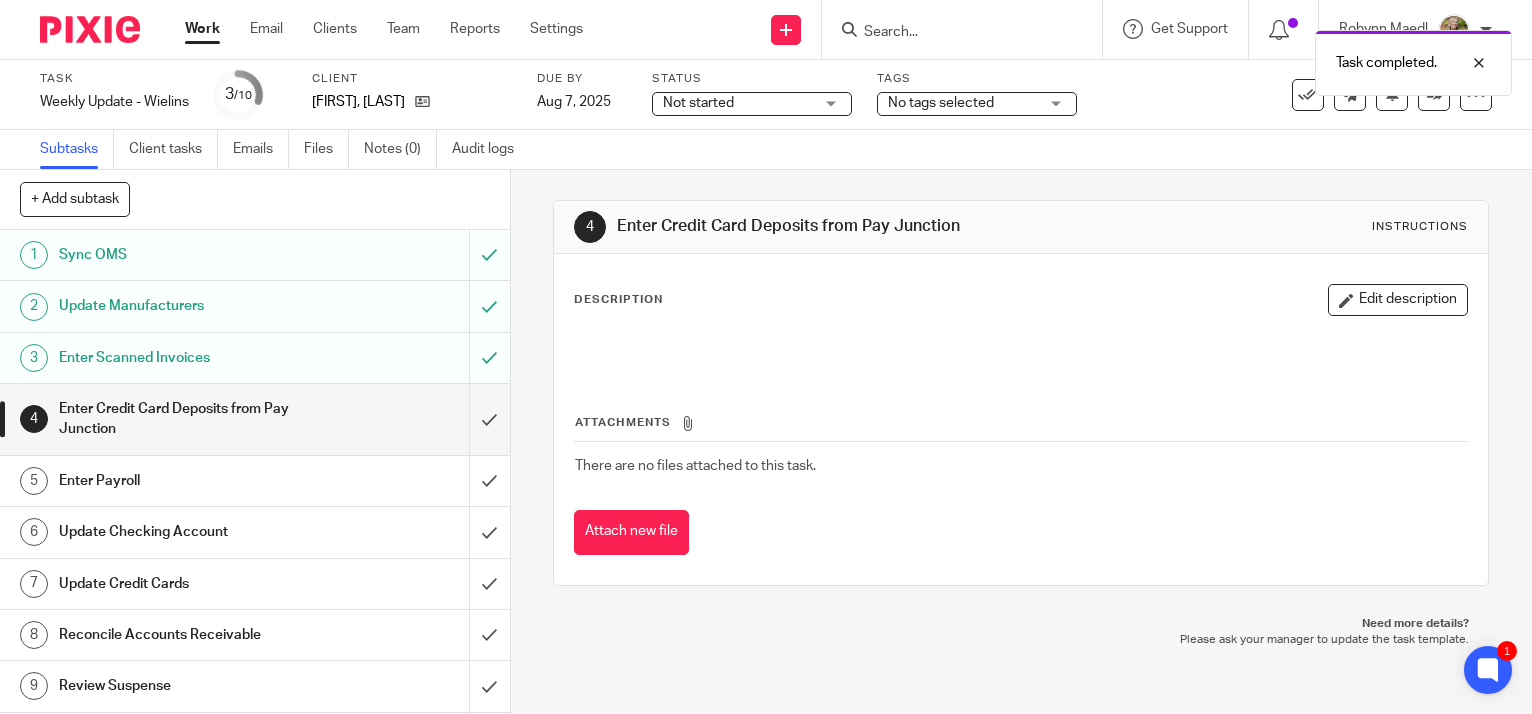 scroll, scrollTop: 0, scrollLeft: 0, axis: both 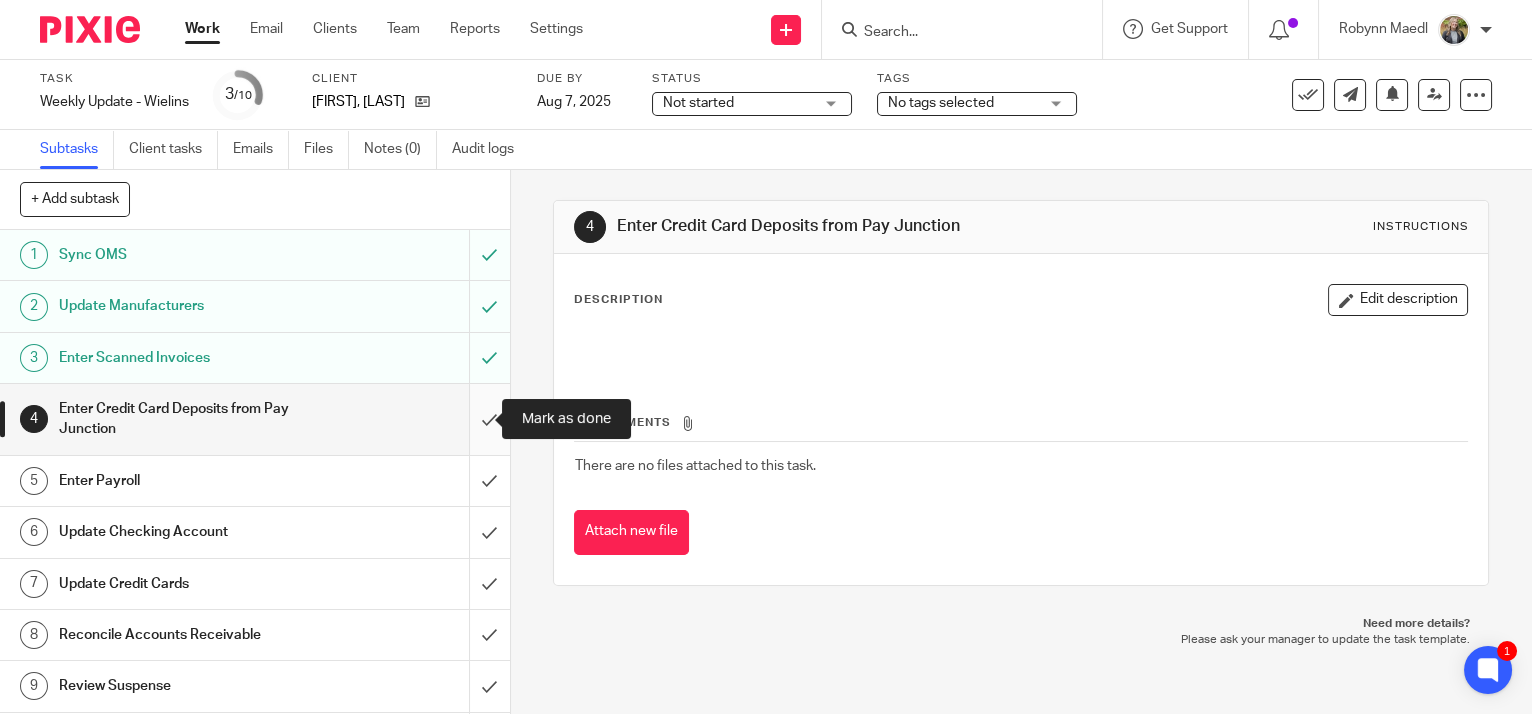 click at bounding box center [255, 419] 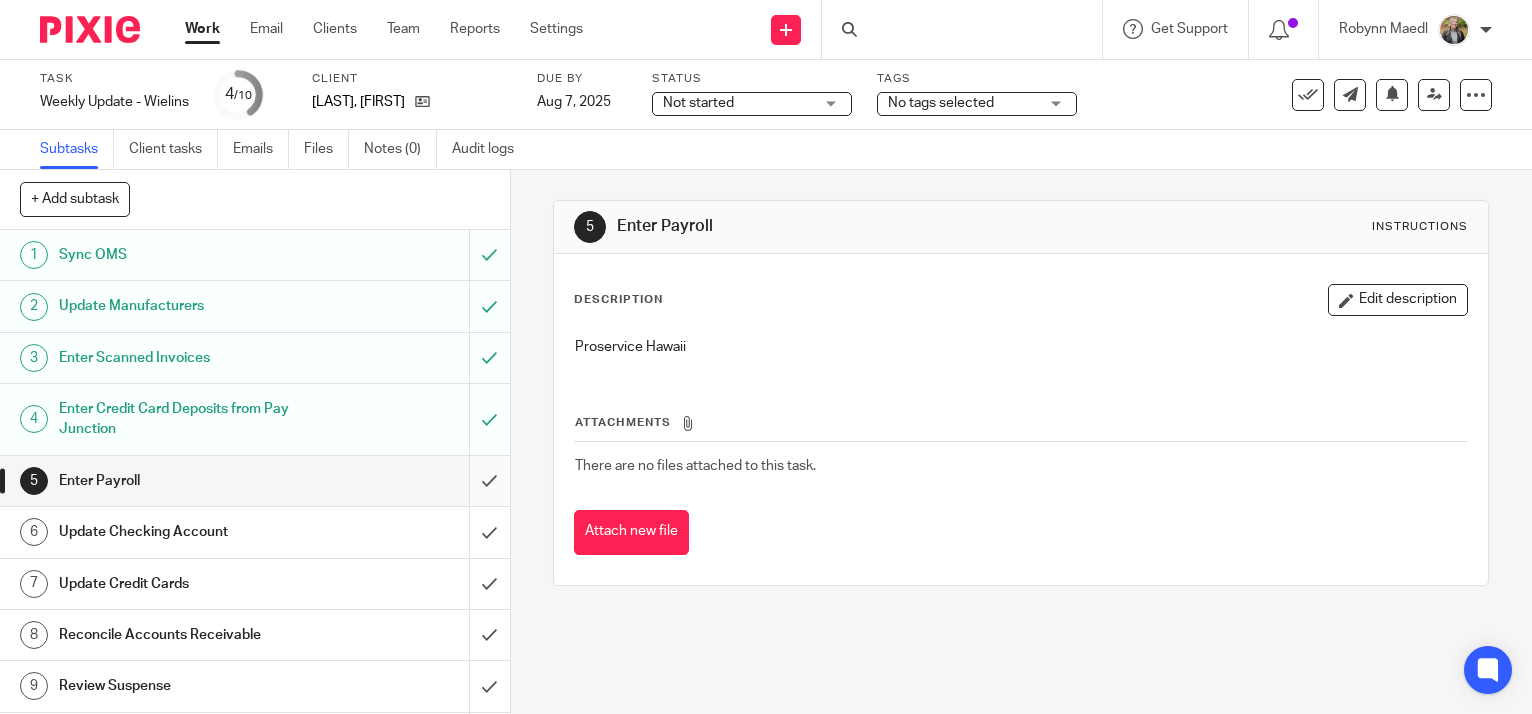 scroll, scrollTop: 0, scrollLeft: 0, axis: both 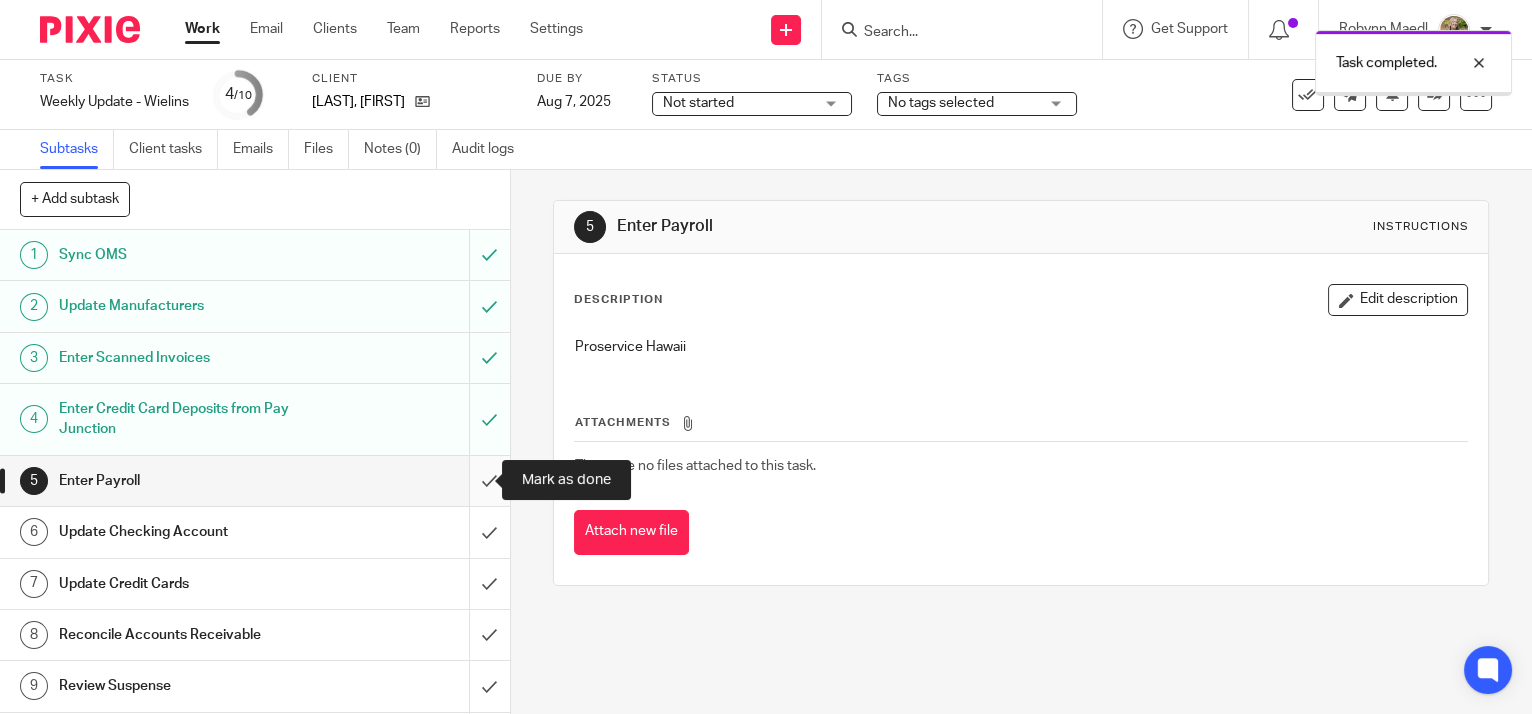 click at bounding box center [255, 481] 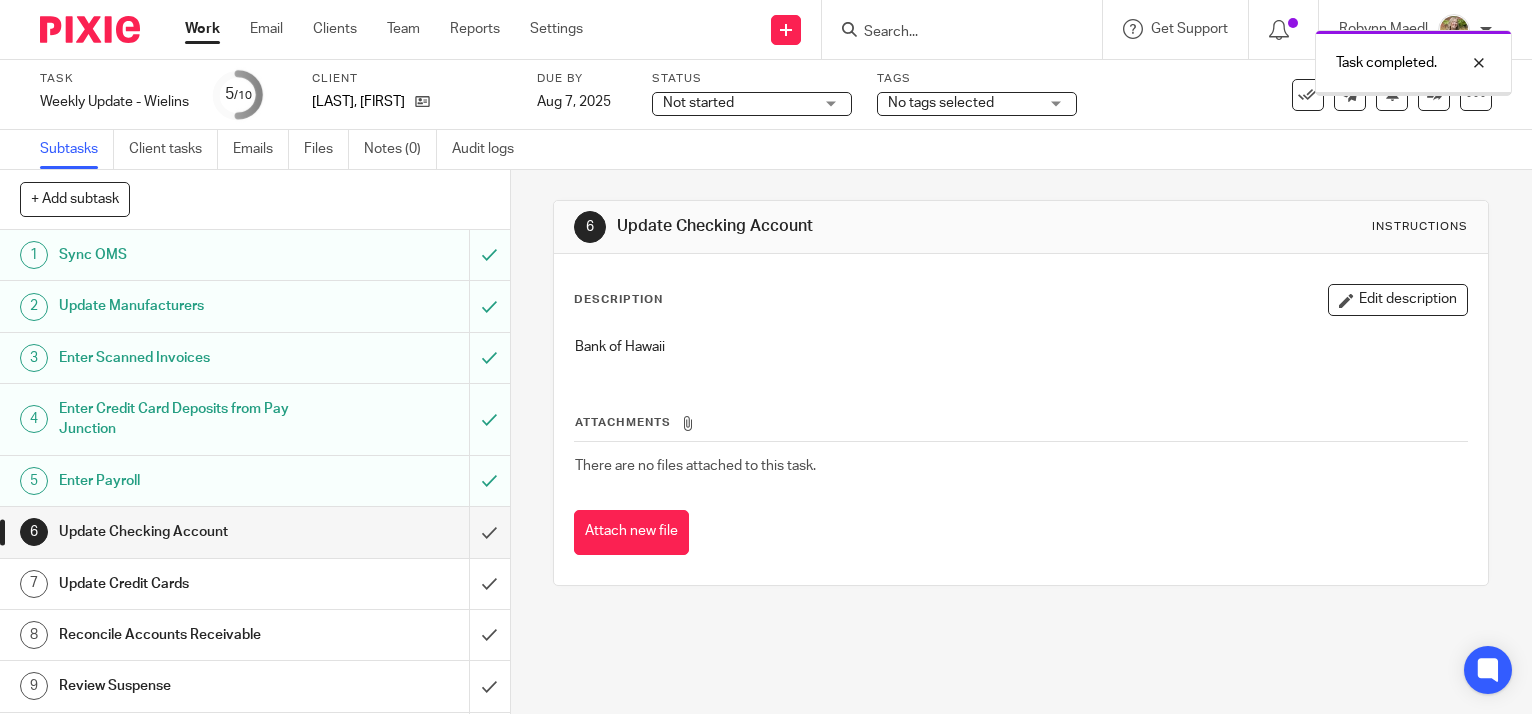 scroll, scrollTop: 0, scrollLeft: 0, axis: both 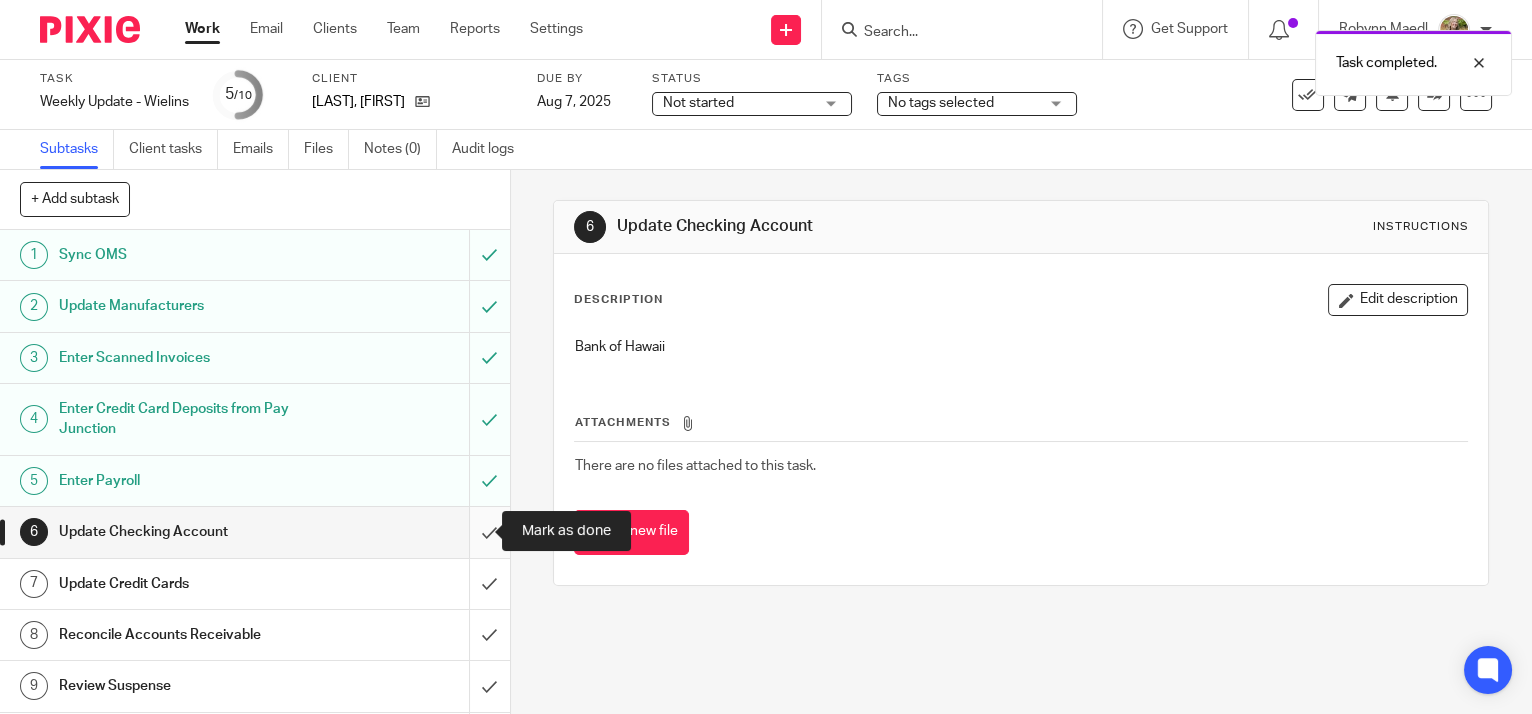 click at bounding box center (255, 532) 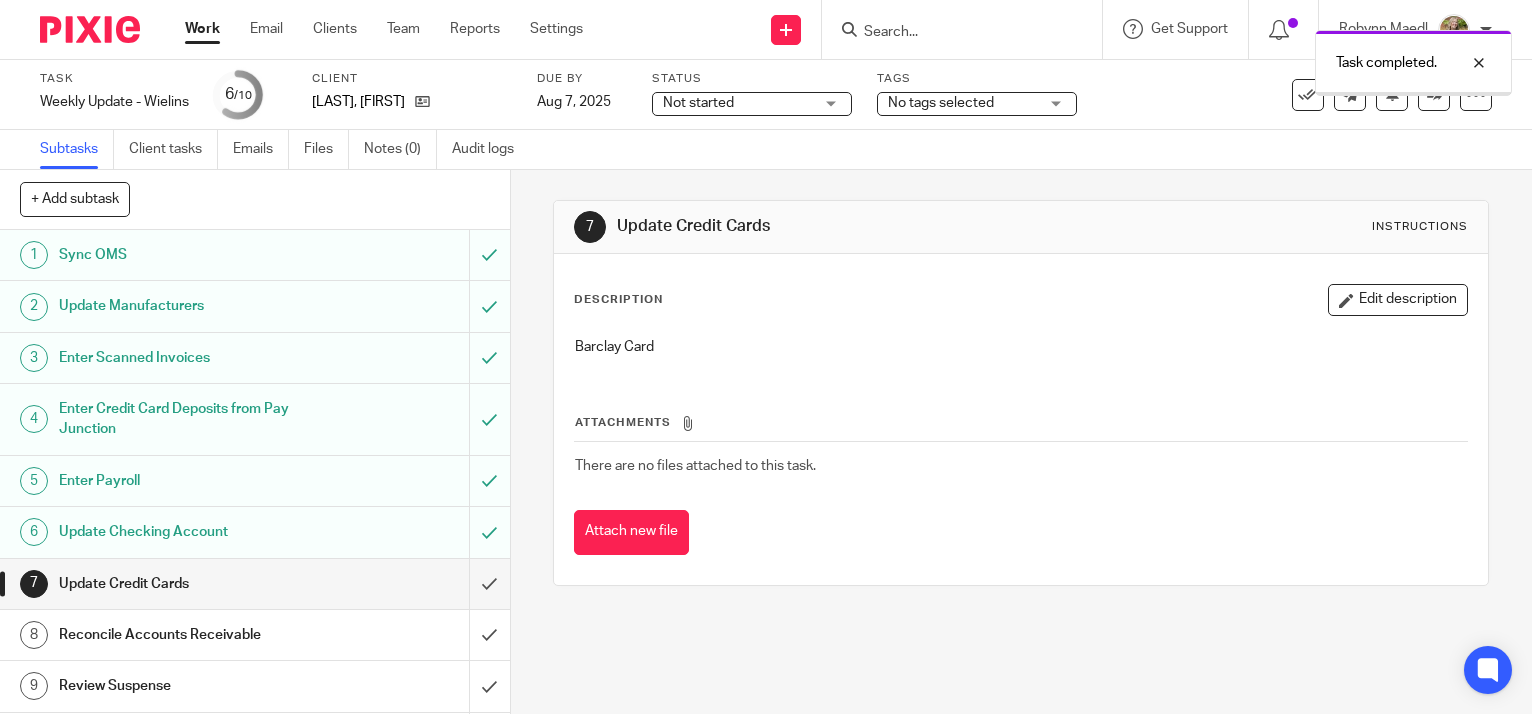 scroll, scrollTop: 0, scrollLeft: 0, axis: both 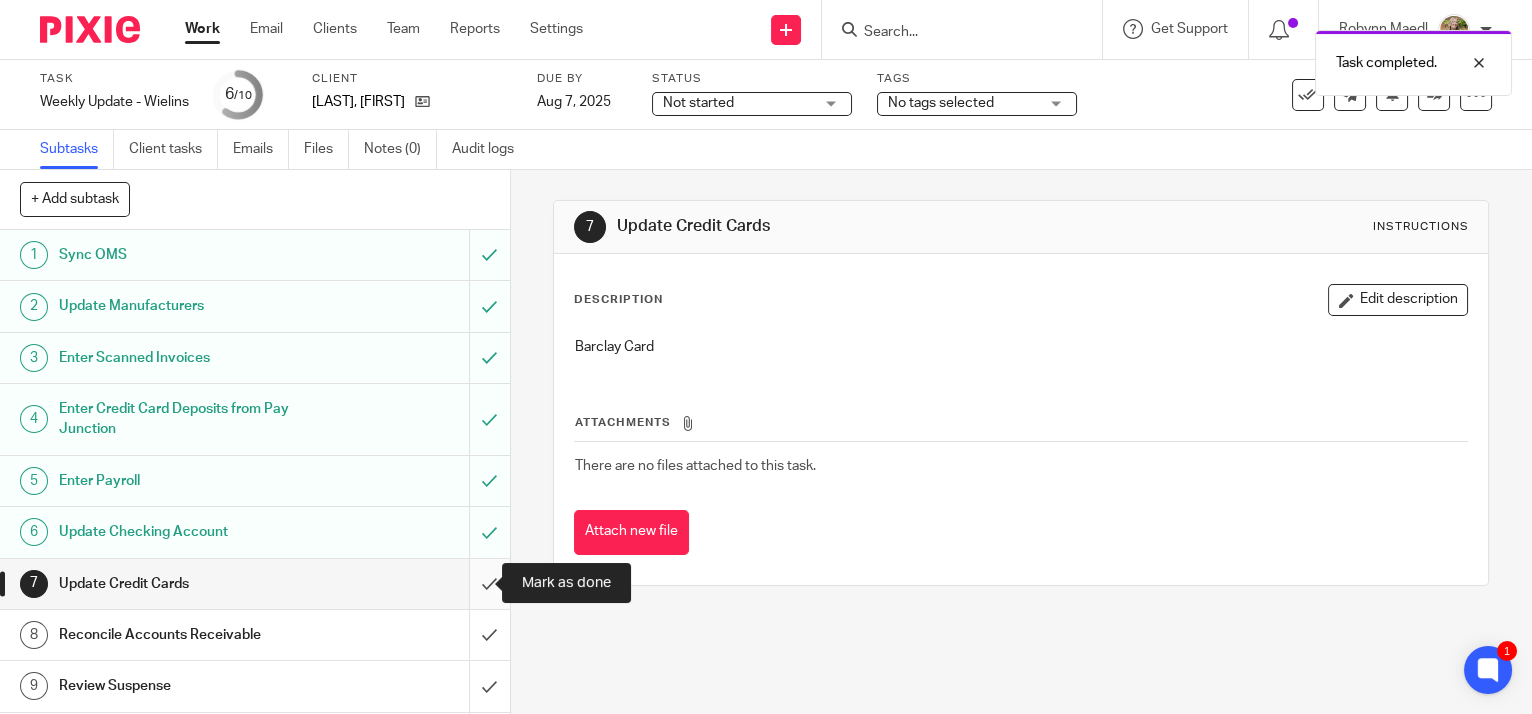 click at bounding box center (255, 584) 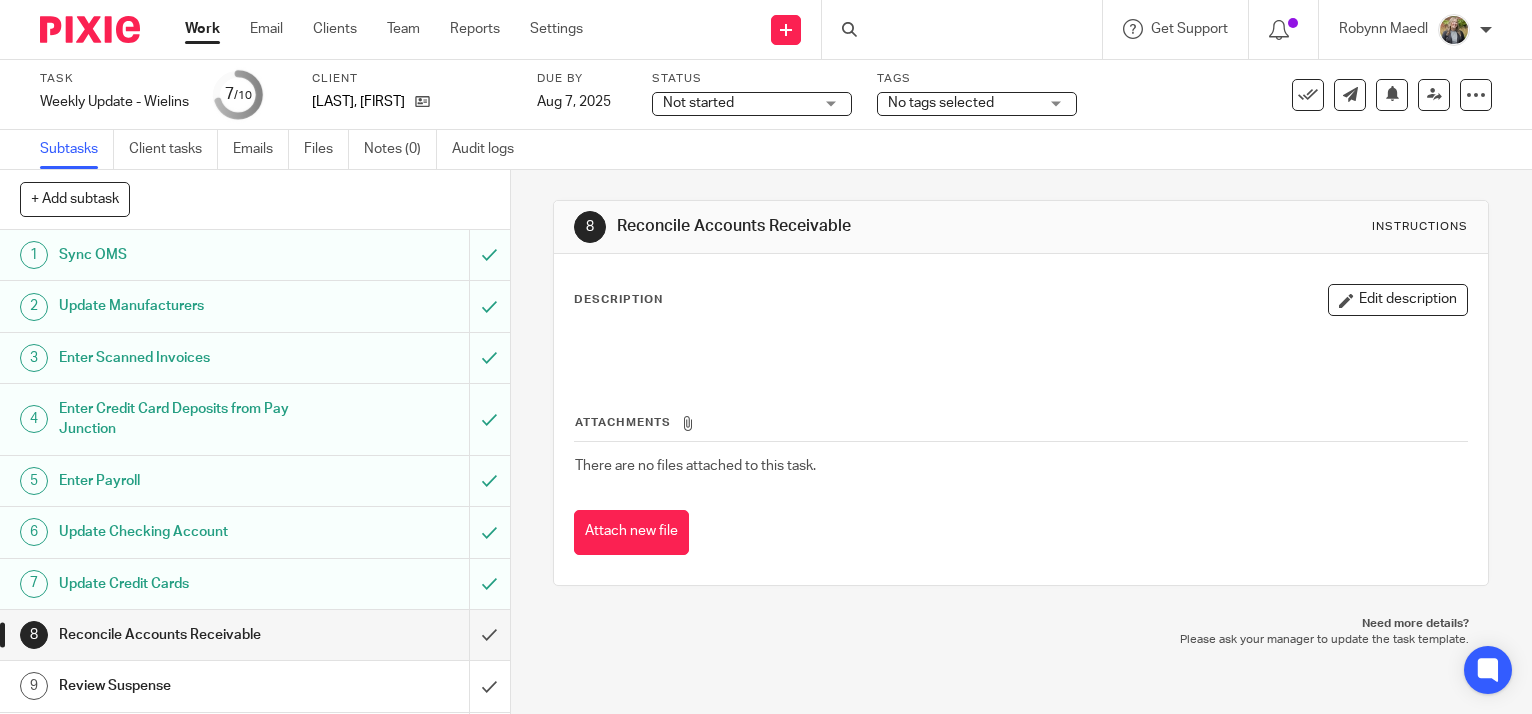 scroll, scrollTop: 0, scrollLeft: 0, axis: both 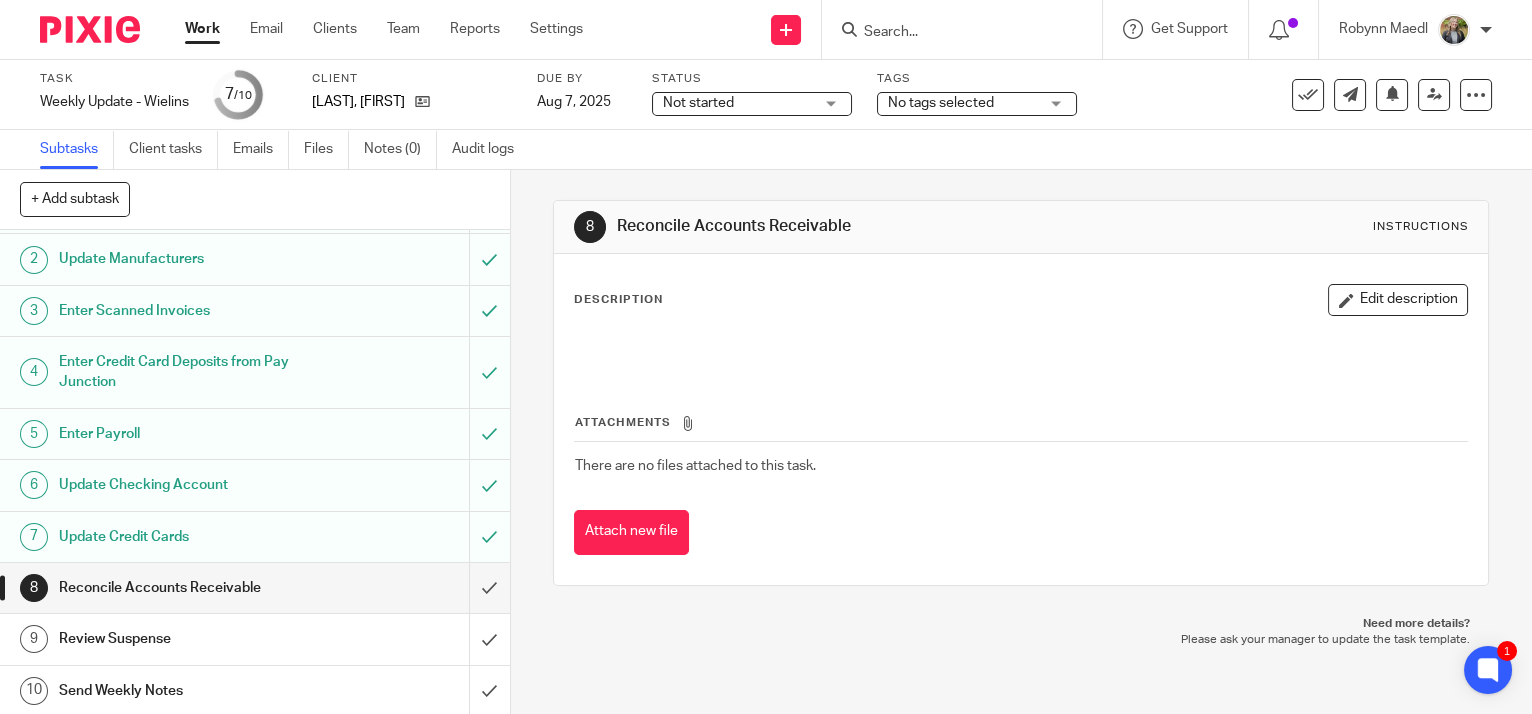 click on "Send Weekly Notes" at bounding box center (189, 691) 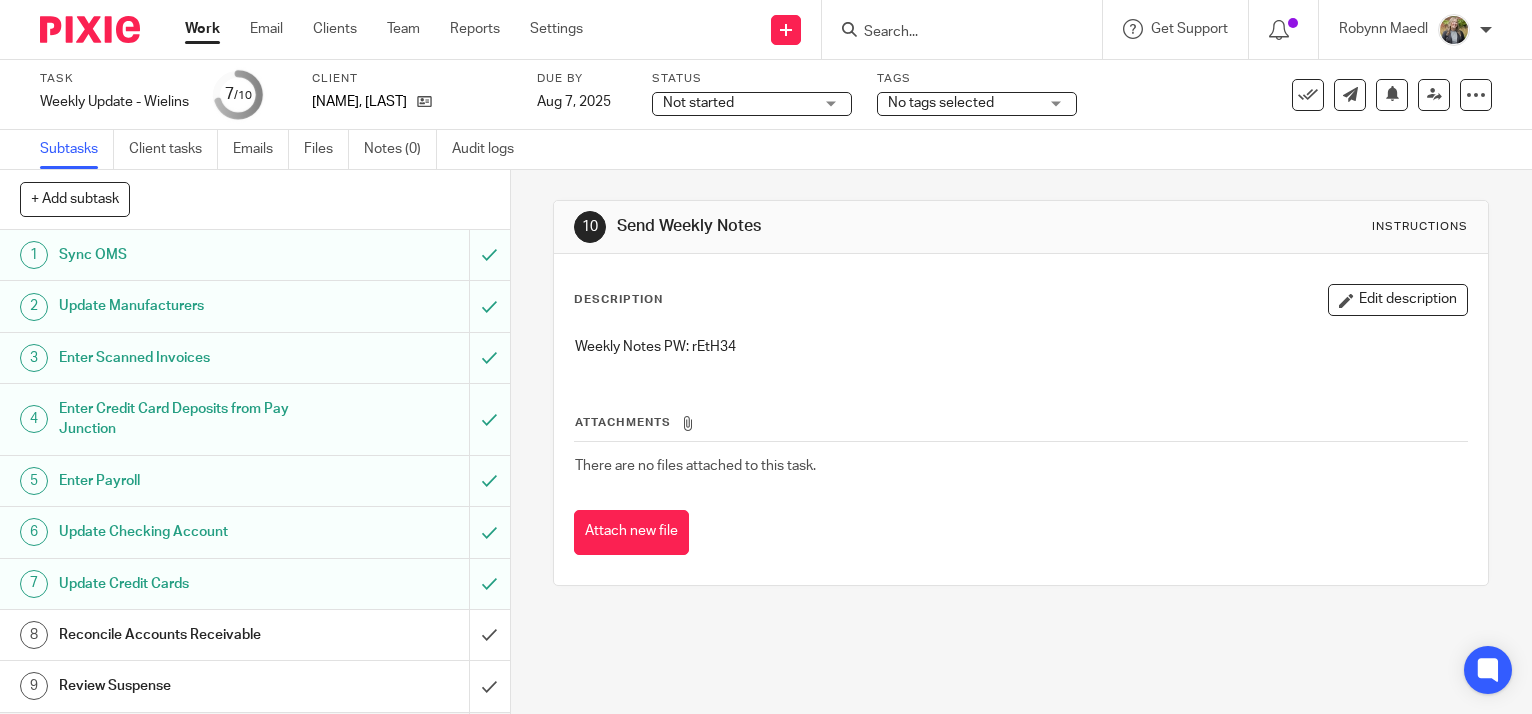 scroll, scrollTop: 0, scrollLeft: 0, axis: both 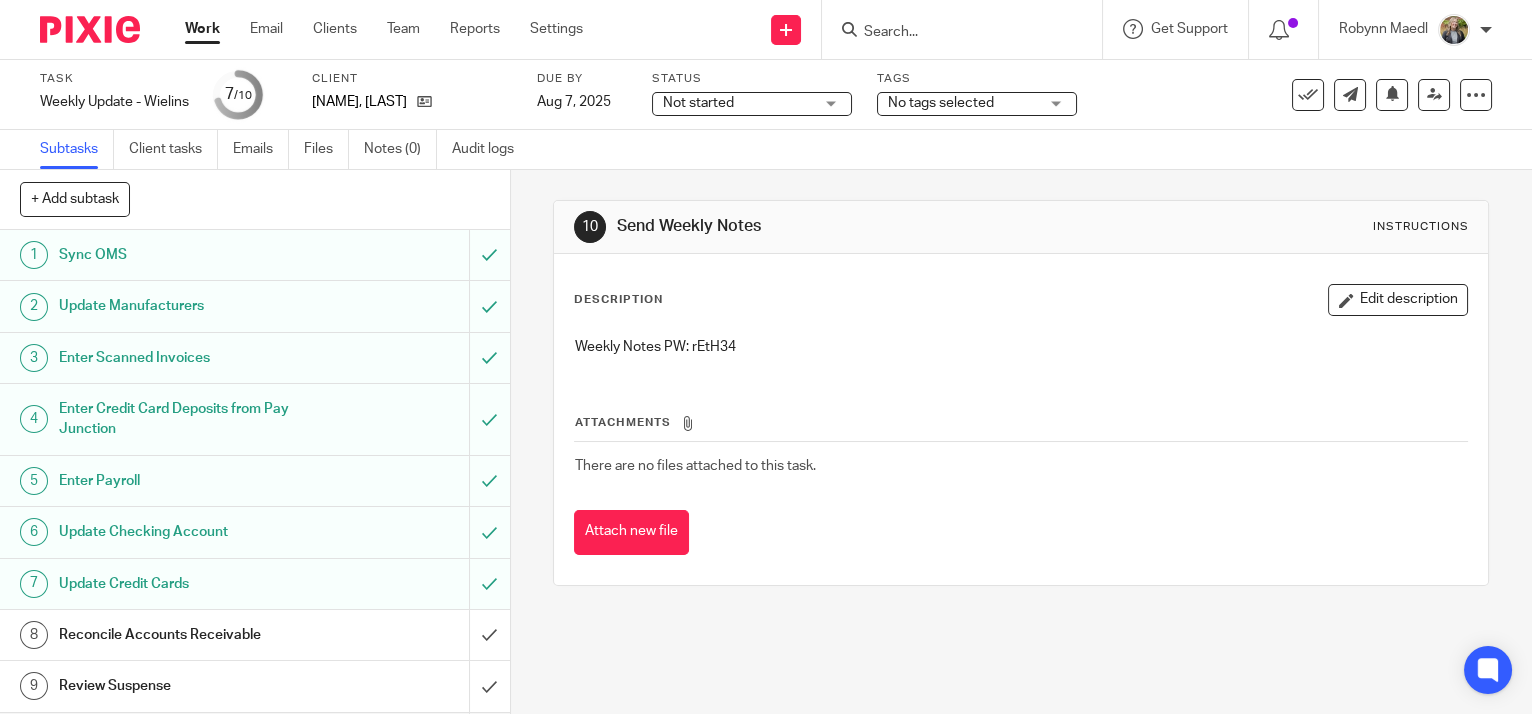 click on "Weekly Notes PW: rEtH34" at bounding box center (1021, 347) 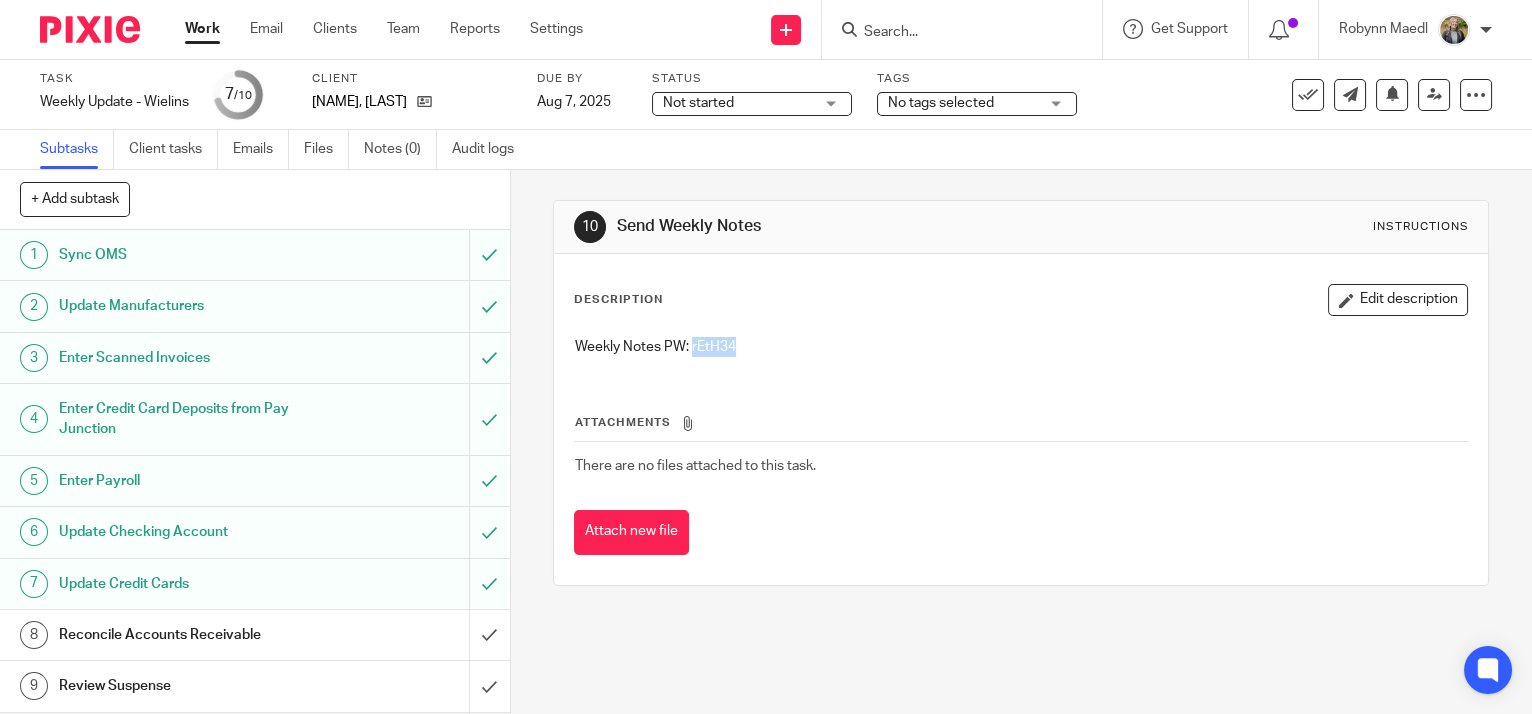 click on "Weekly Notes PW: rEtH34" at bounding box center [1021, 347] 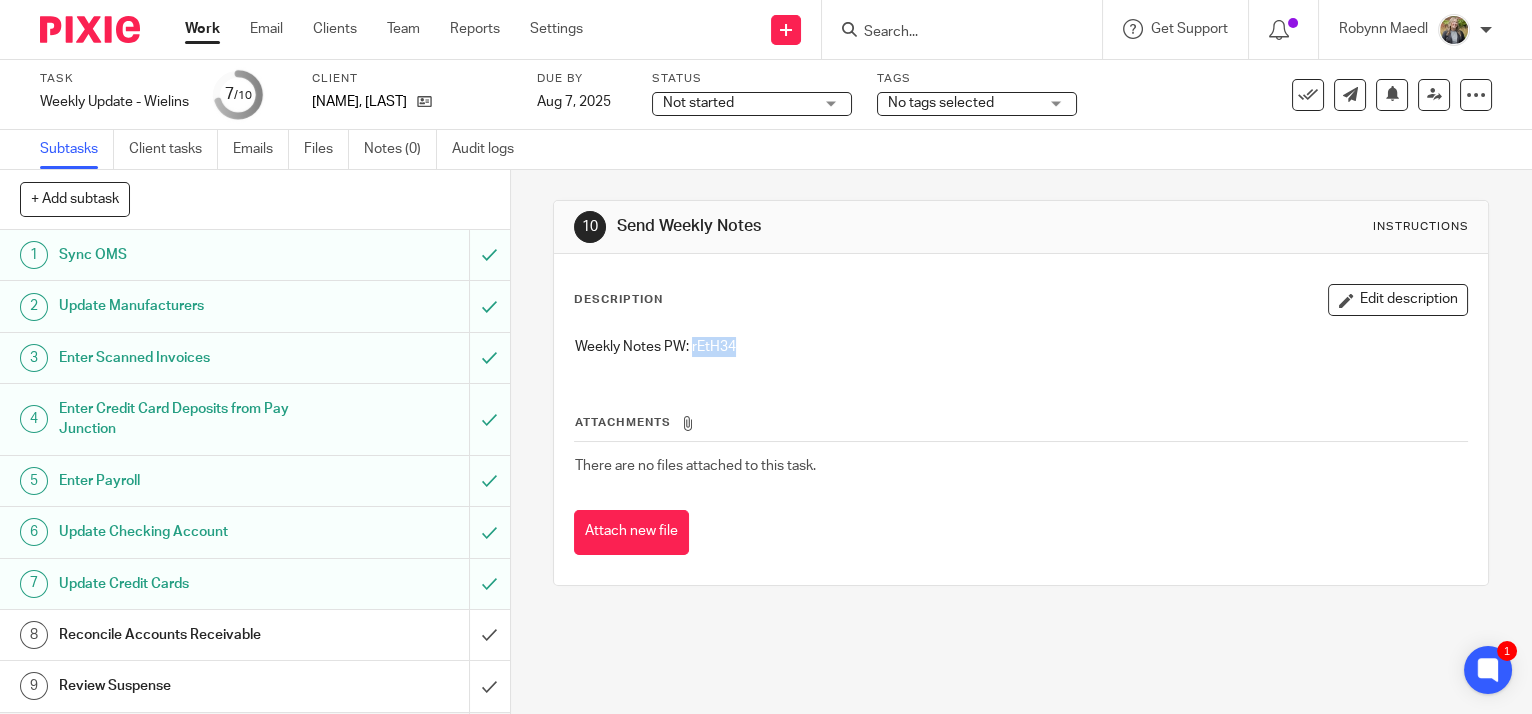 scroll, scrollTop: 47, scrollLeft: 0, axis: vertical 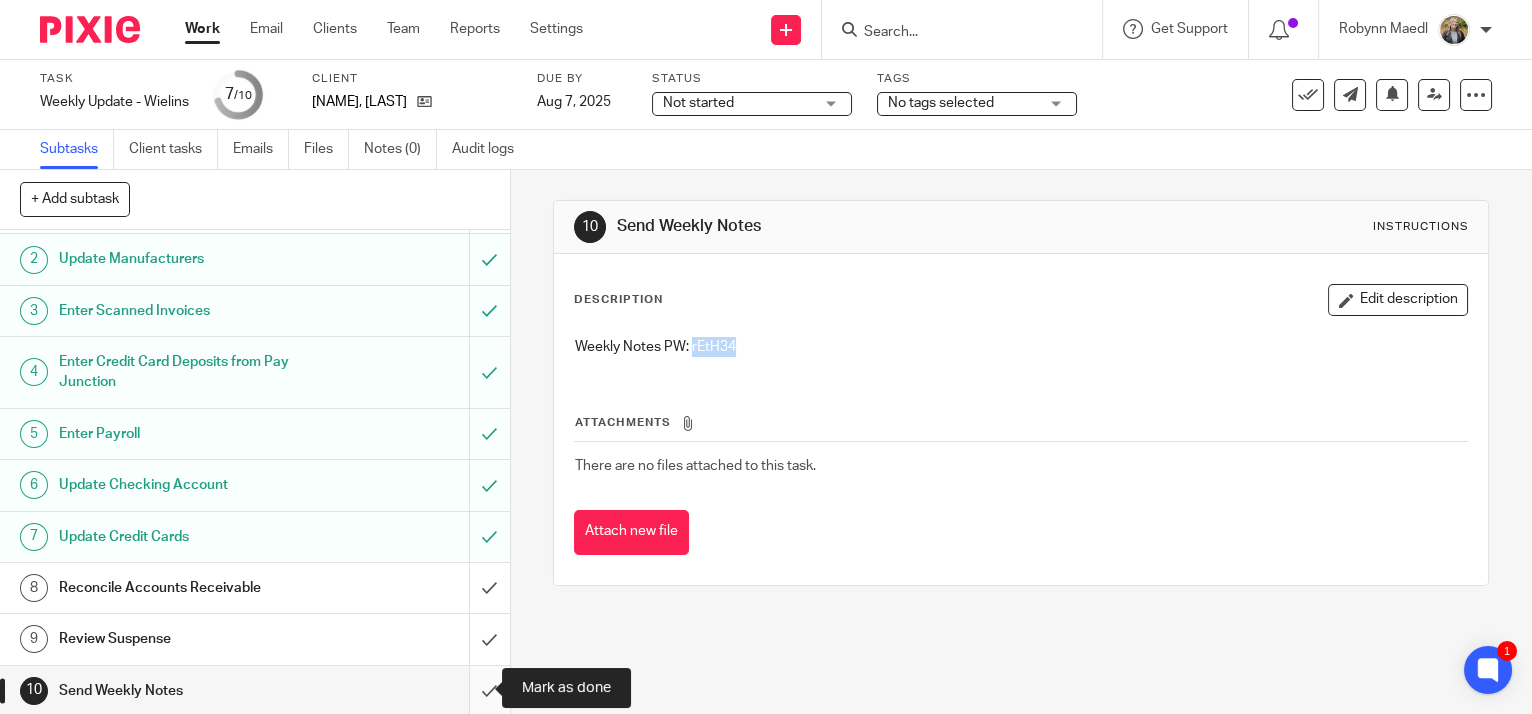 click at bounding box center [255, 691] 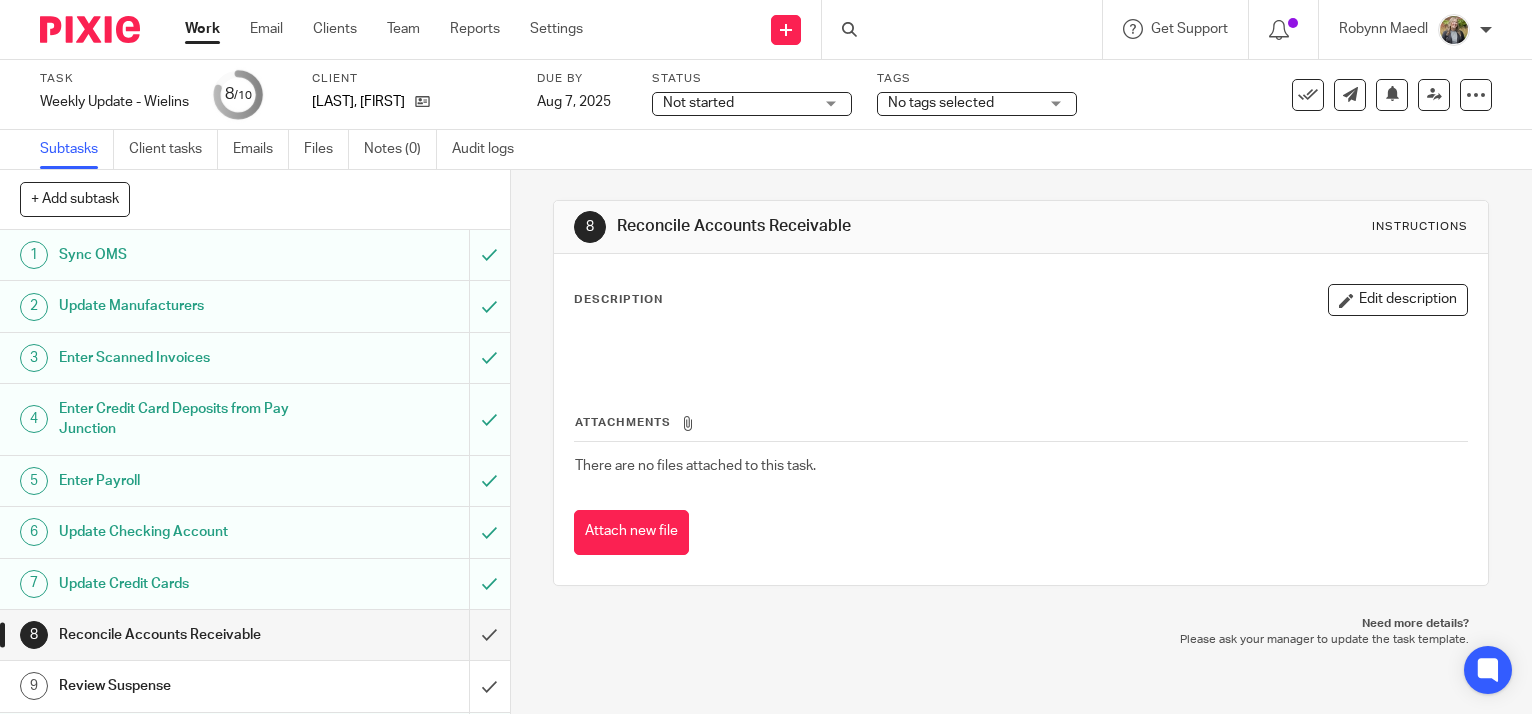 scroll, scrollTop: 0, scrollLeft: 0, axis: both 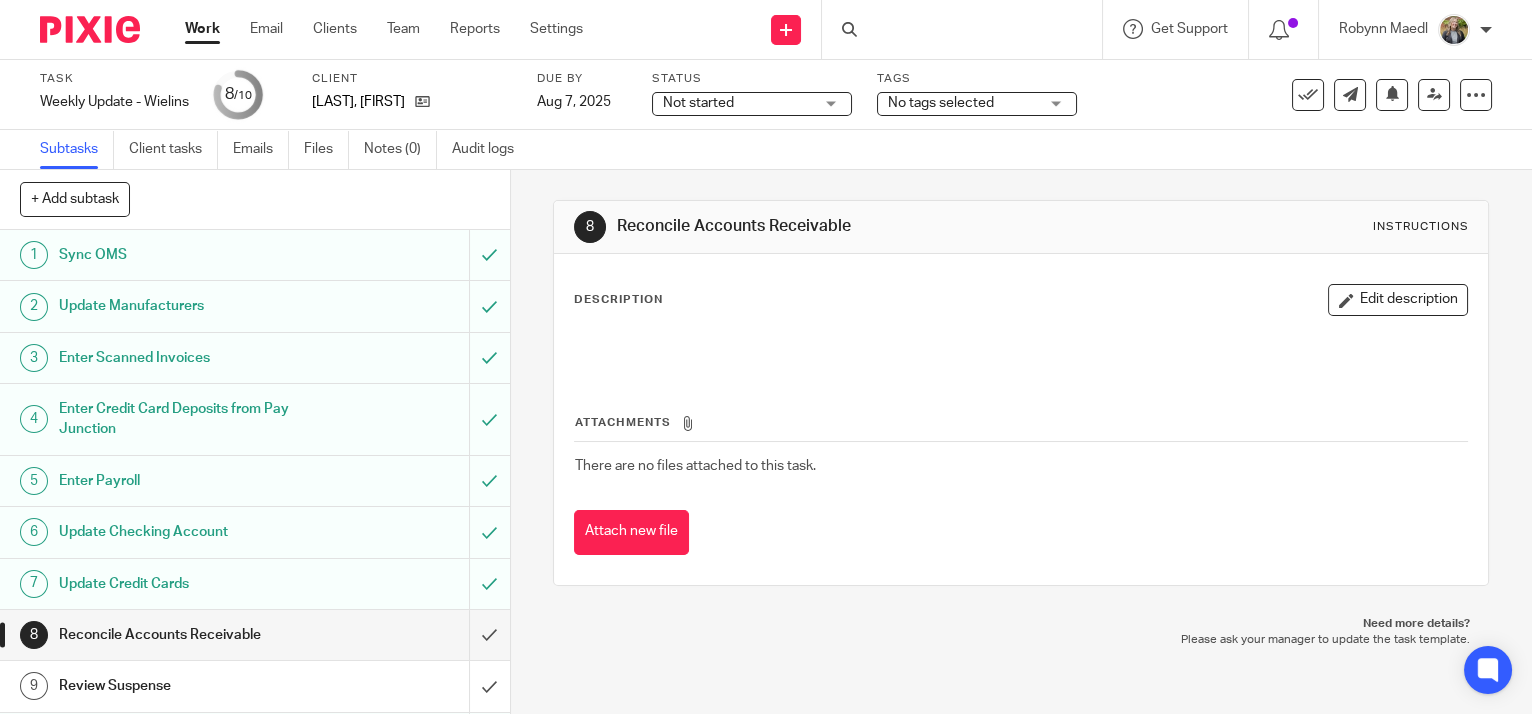 click on "Work" at bounding box center [202, 29] 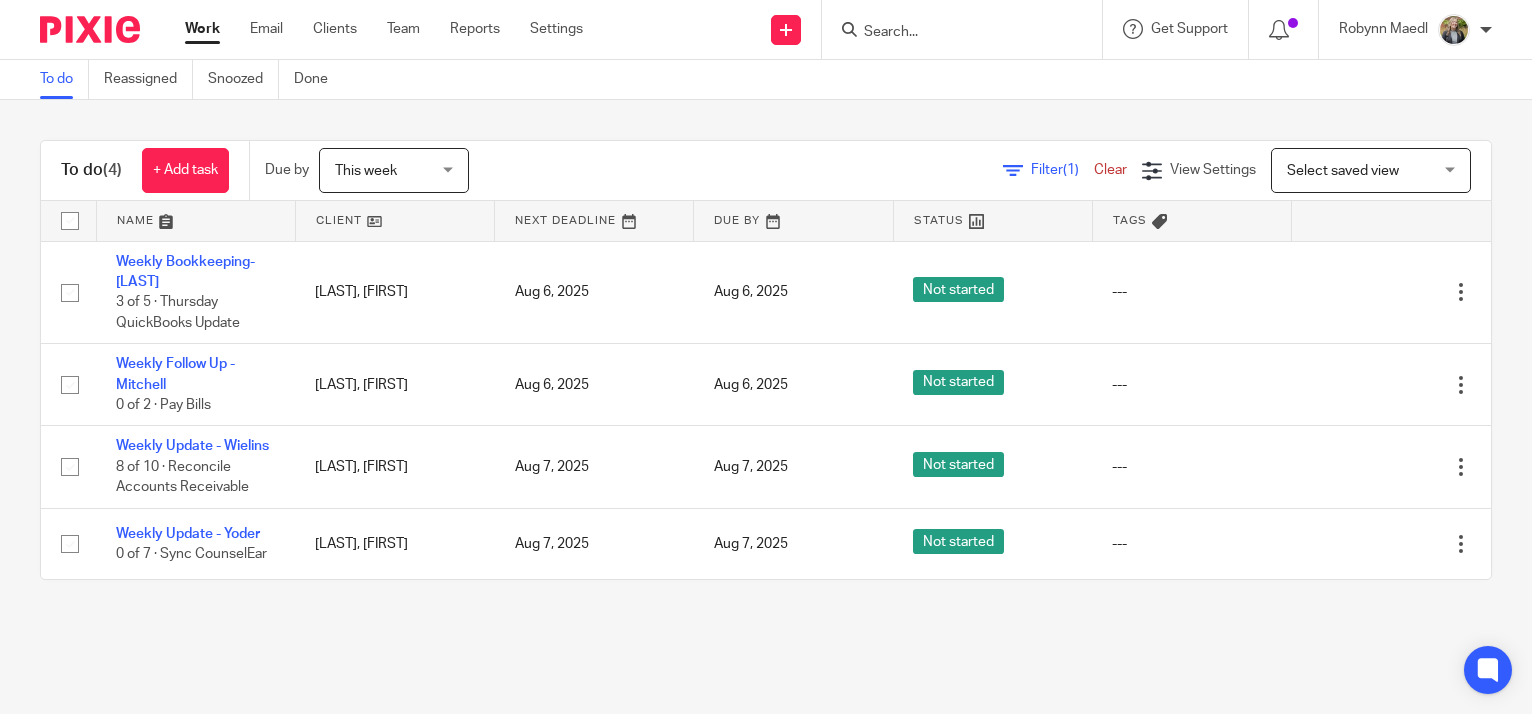 scroll, scrollTop: 0, scrollLeft: 0, axis: both 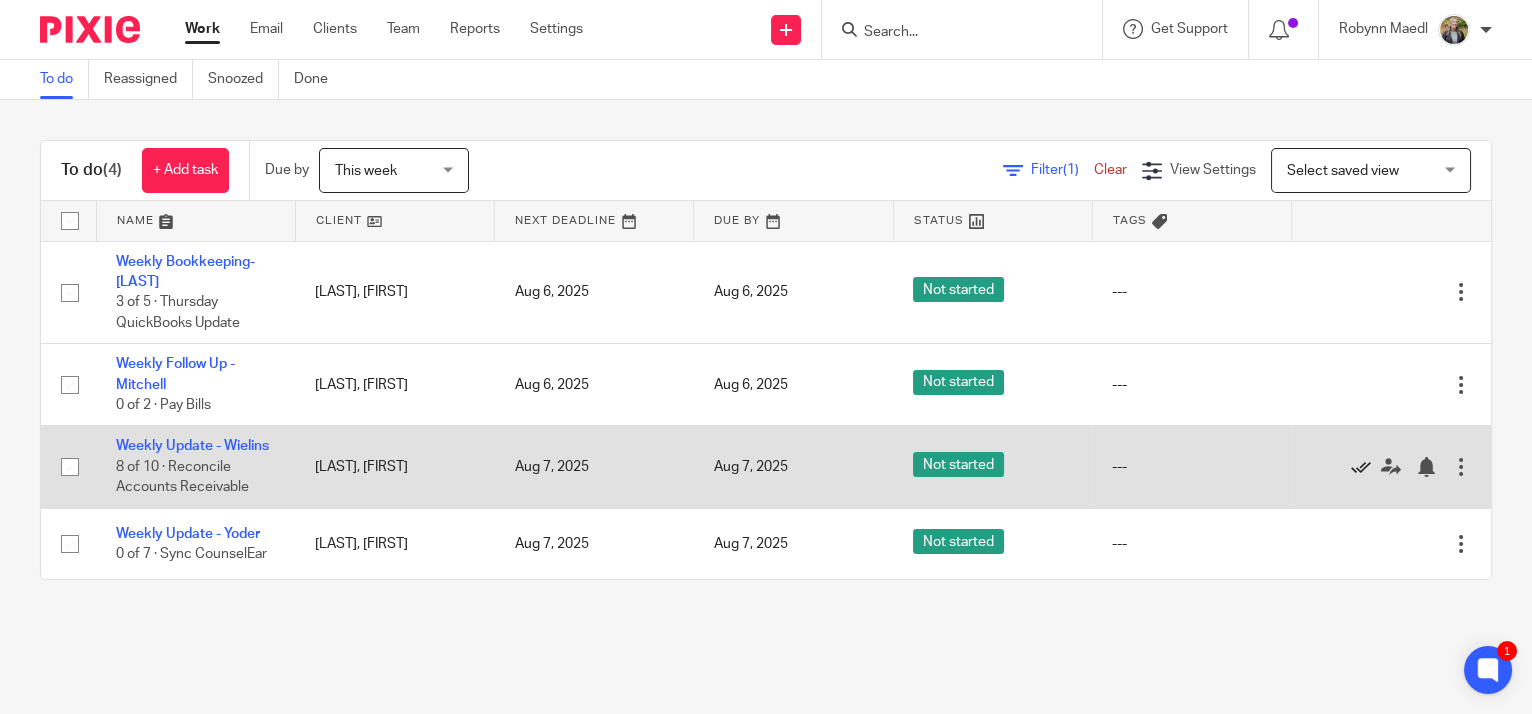 click at bounding box center (1361, 467) 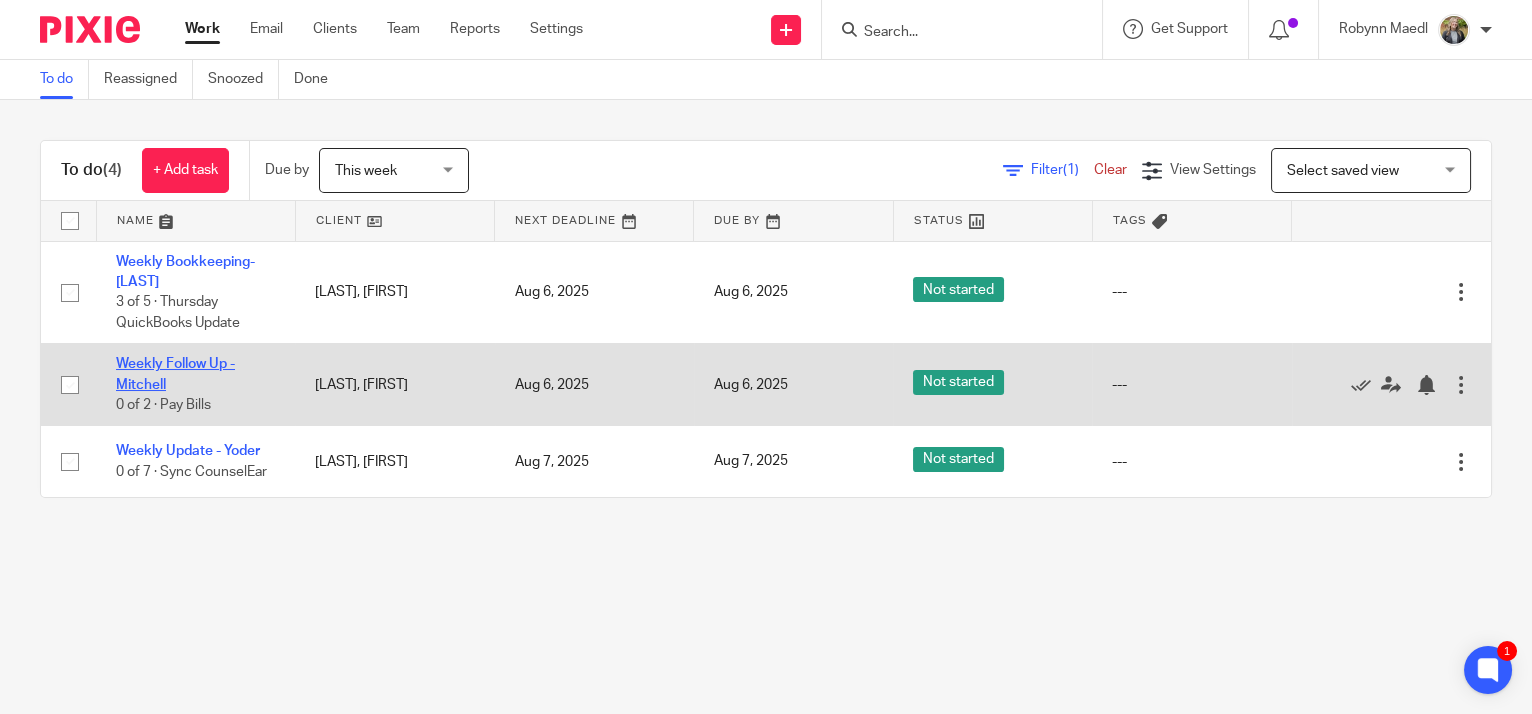 click on "Weekly Follow Up - Mitchell" at bounding box center [175, 374] 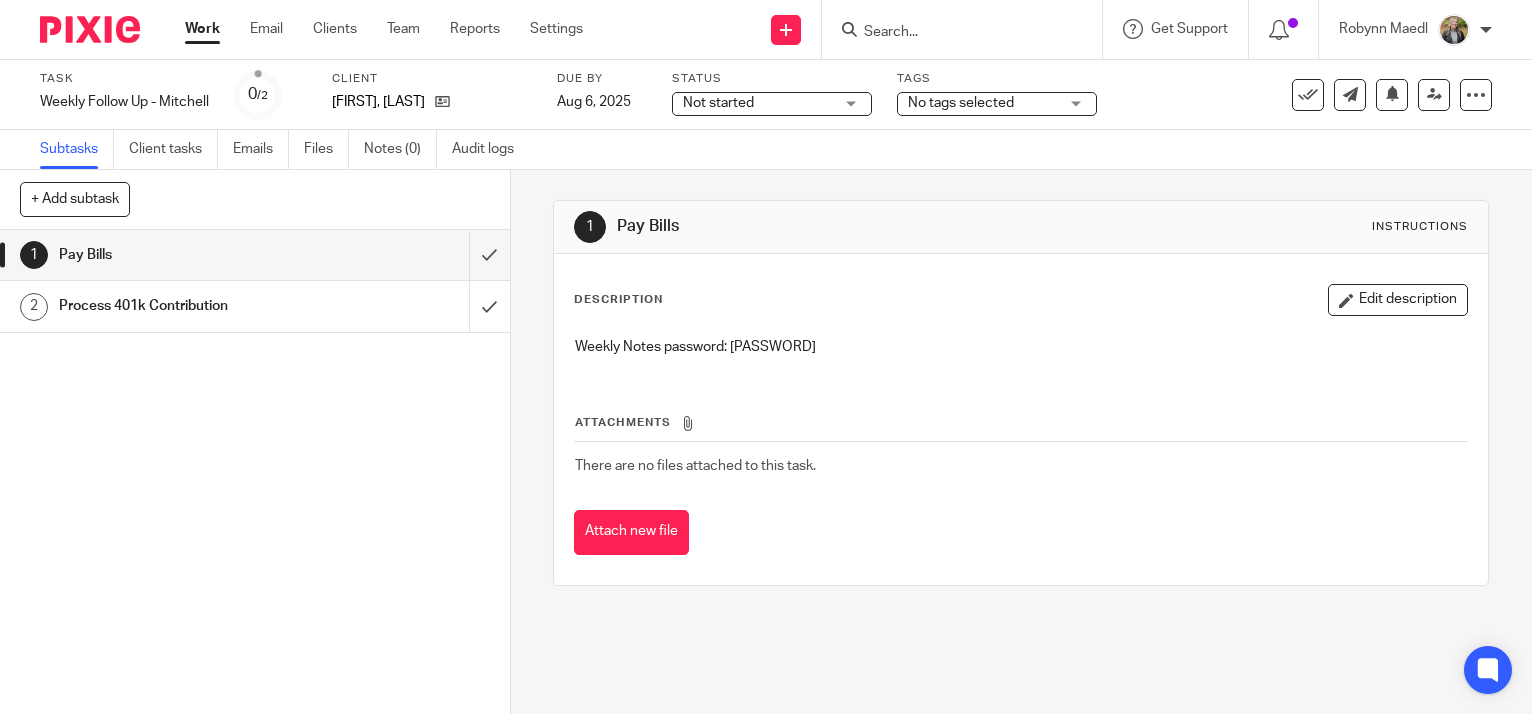 scroll, scrollTop: 0, scrollLeft: 0, axis: both 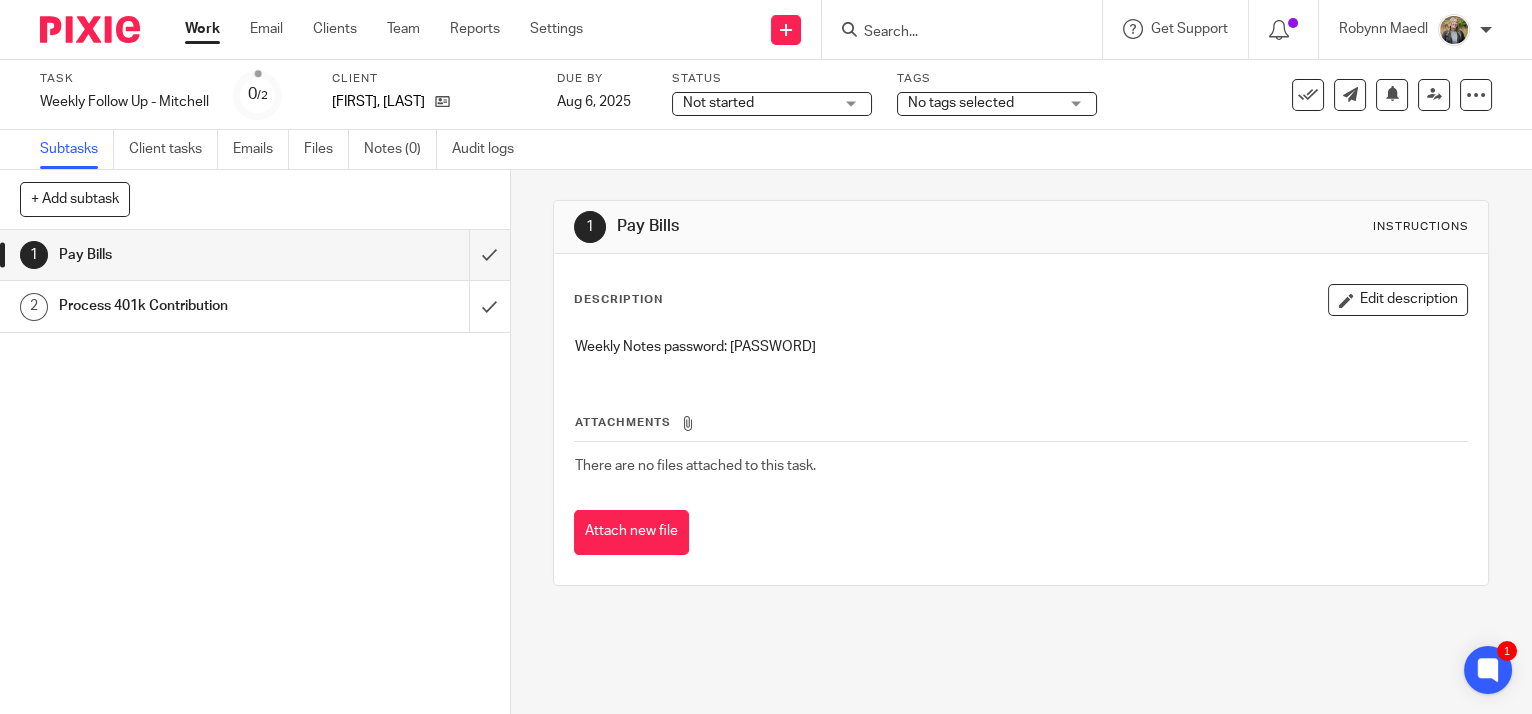 click on "Weekly Notes password: G&P1835$" at bounding box center (1021, 347) 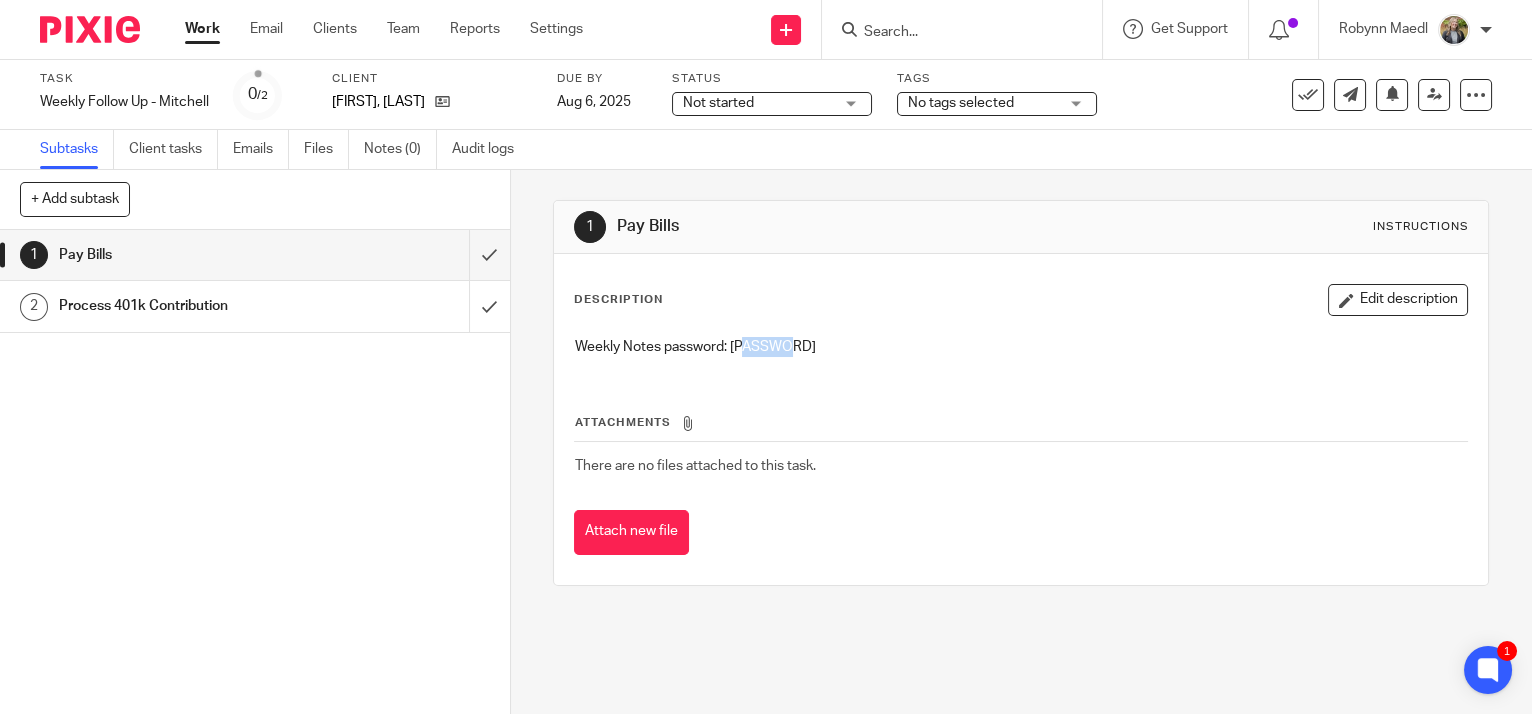 click on "Weekly Notes password: G&P1835$" at bounding box center [1021, 347] 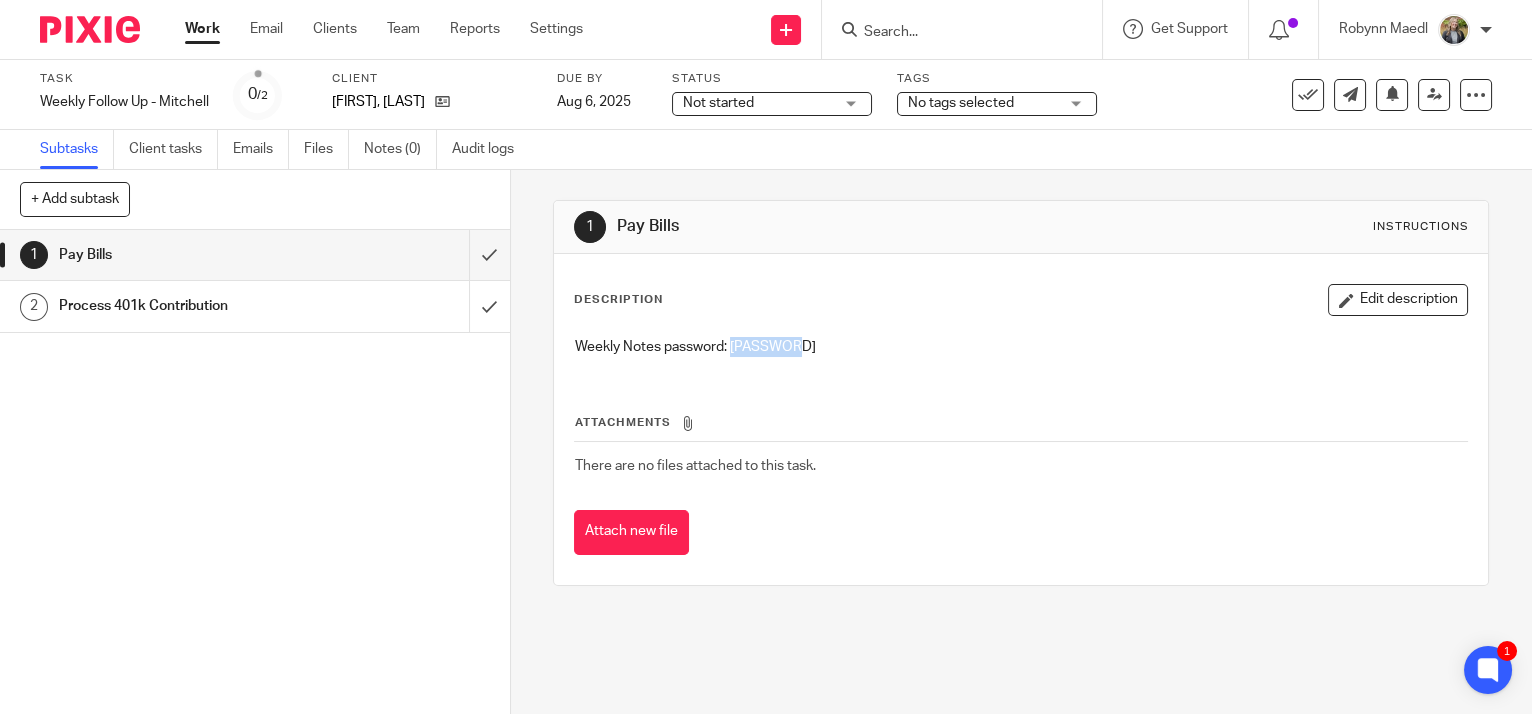drag, startPoint x: 798, startPoint y: 346, endPoint x: 729, endPoint y: 346, distance: 69 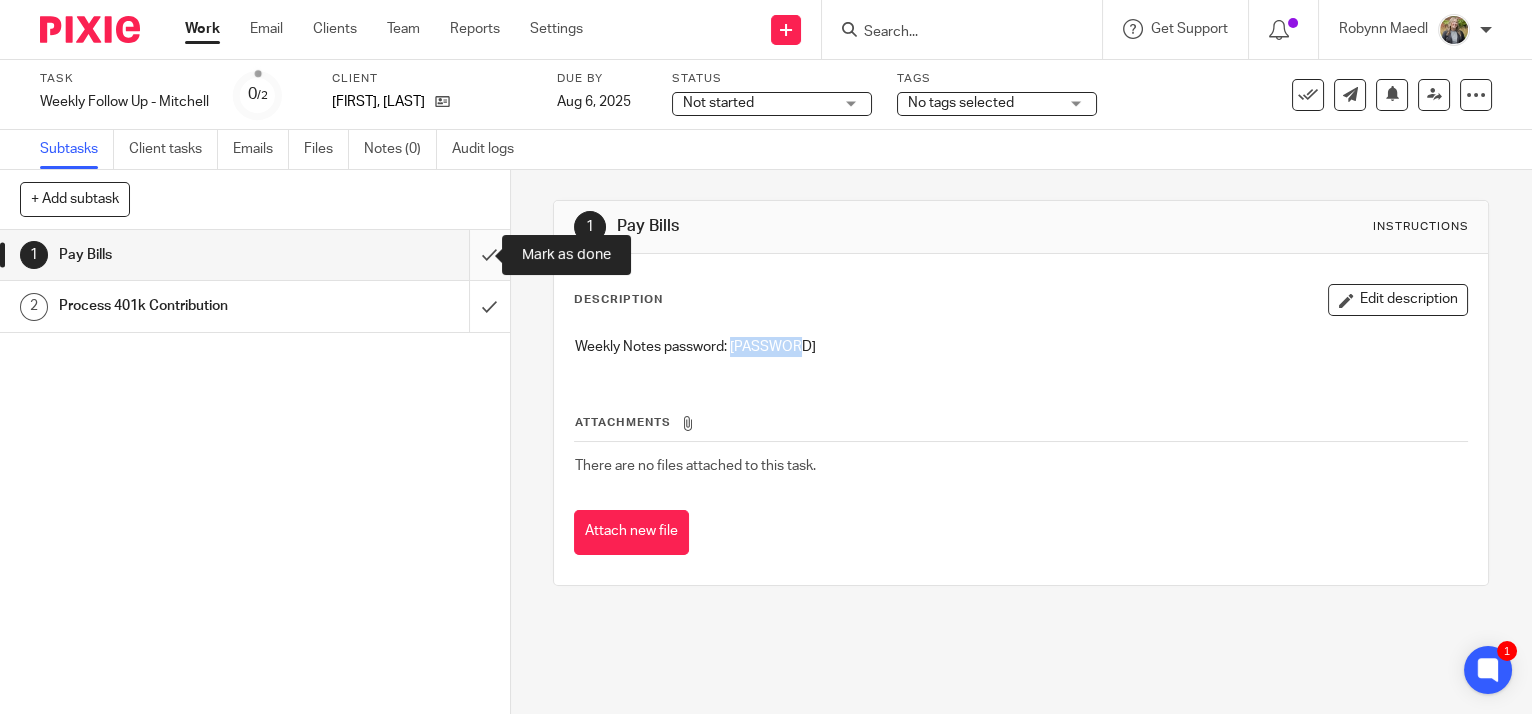 click at bounding box center [255, 255] 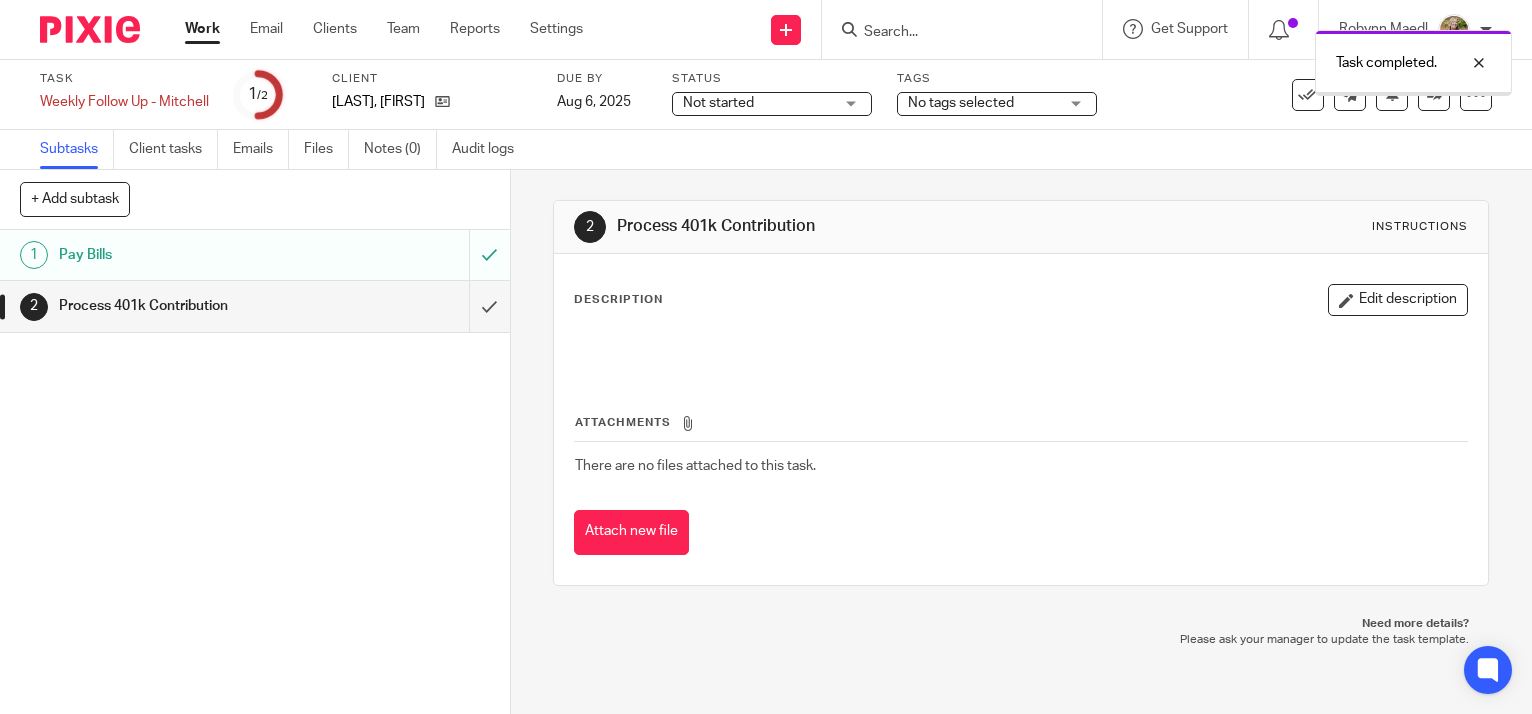 scroll, scrollTop: 0, scrollLeft: 0, axis: both 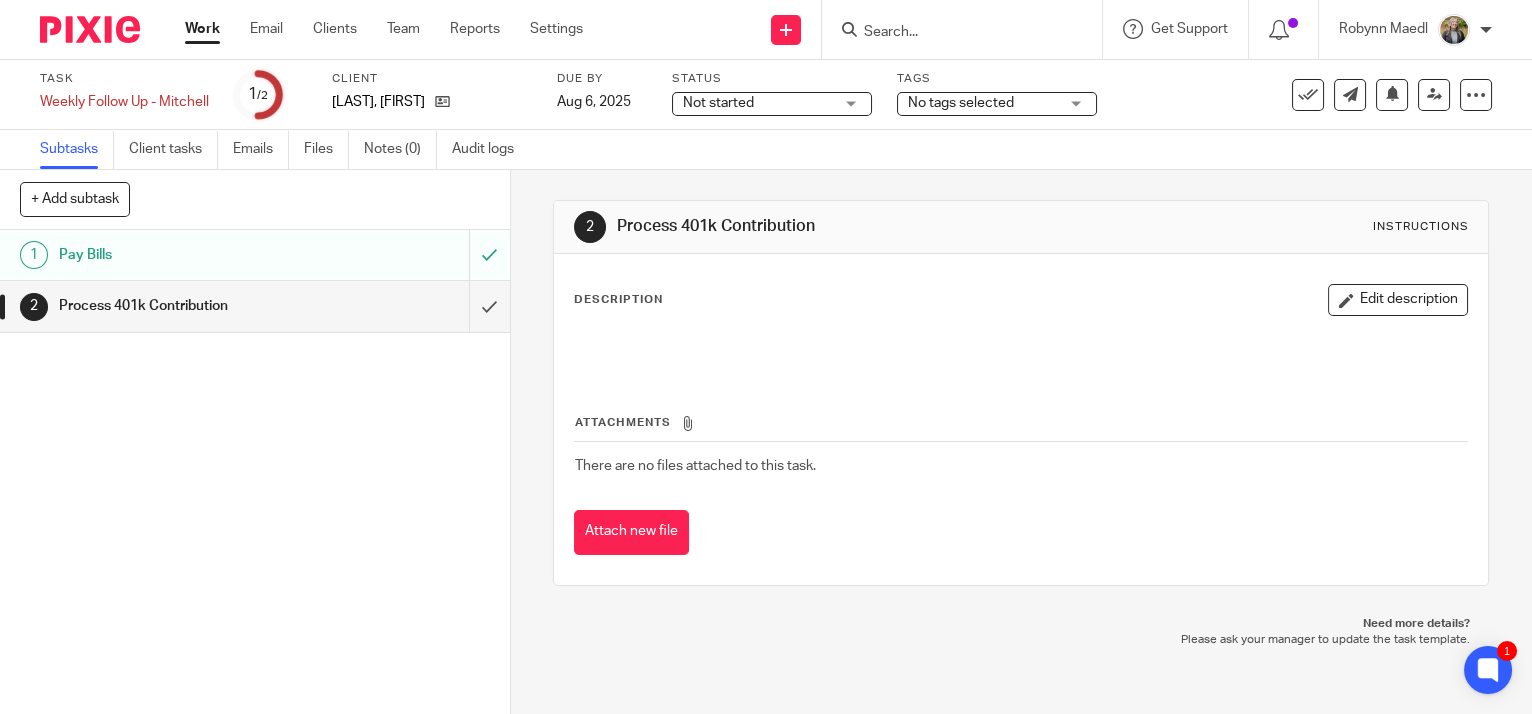 drag, startPoint x: 200, startPoint y: 23, endPoint x: 153, endPoint y: 32, distance: 47.853943 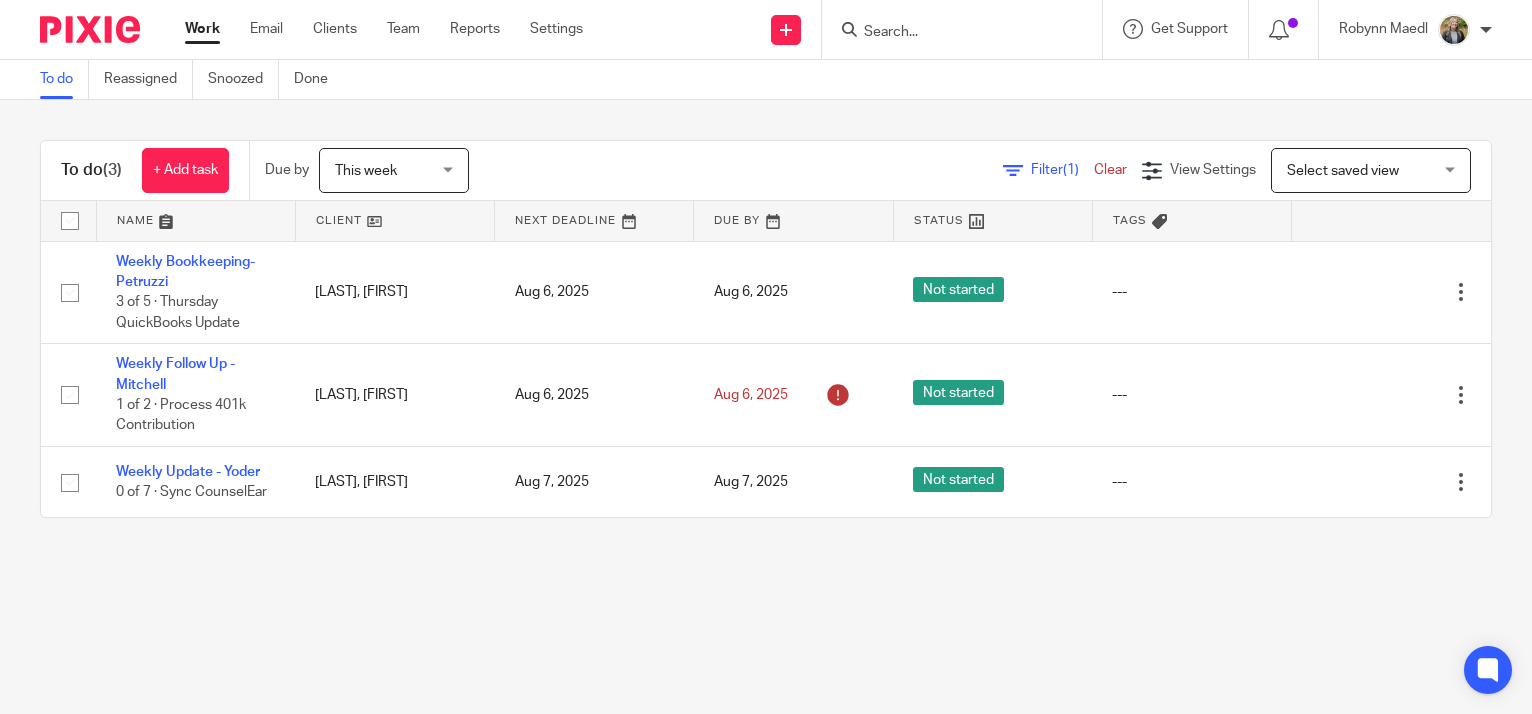 scroll, scrollTop: 0, scrollLeft: 0, axis: both 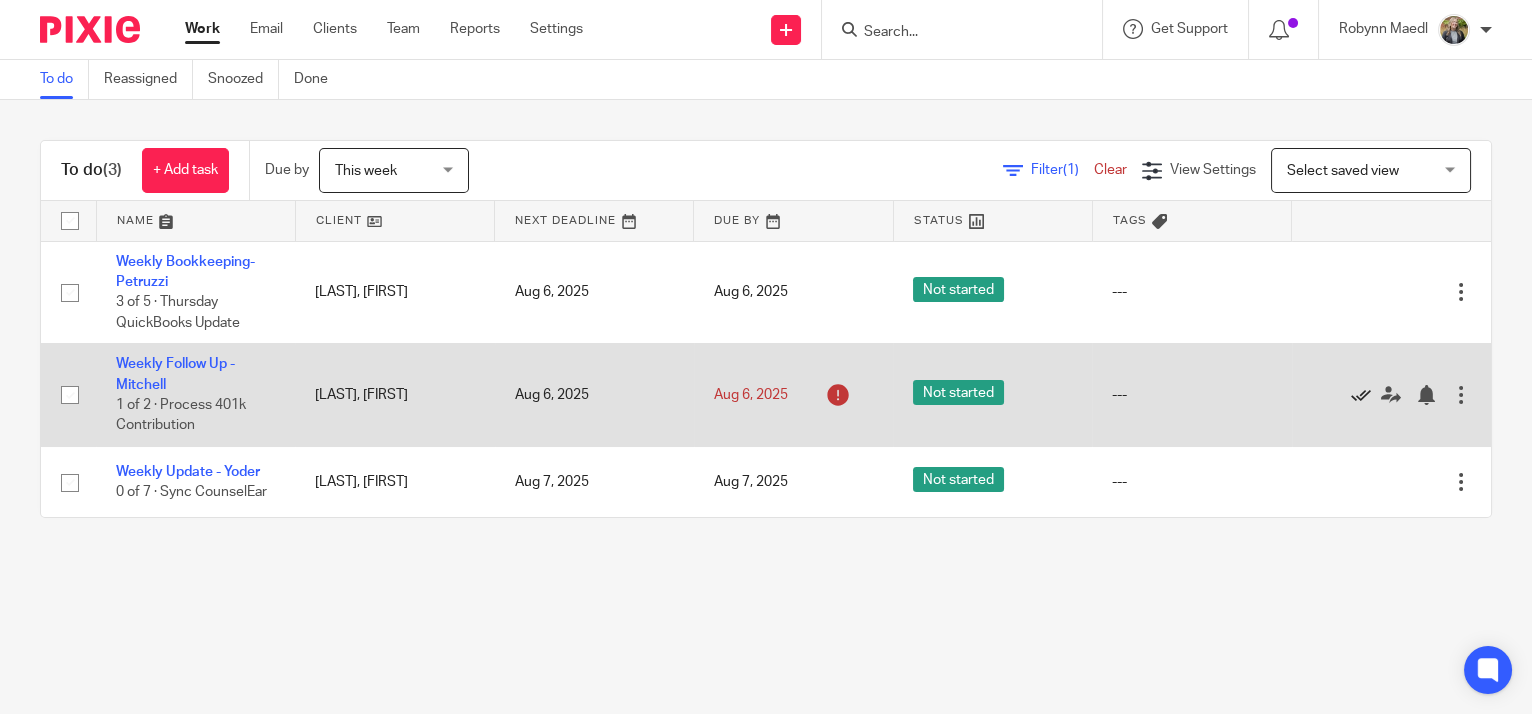 click at bounding box center [1361, 395] 